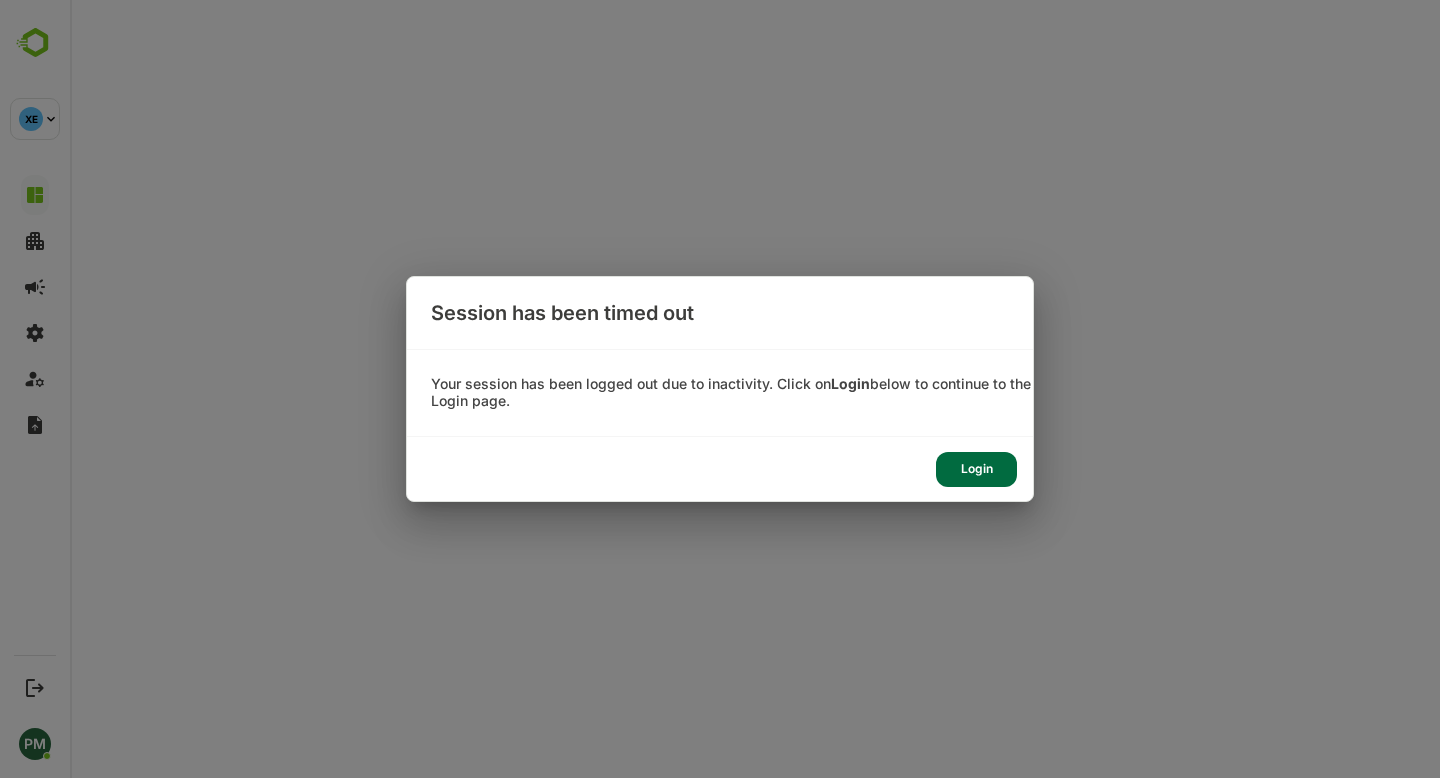 scroll, scrollTop: 0, scrollLeft: 0, axis: both 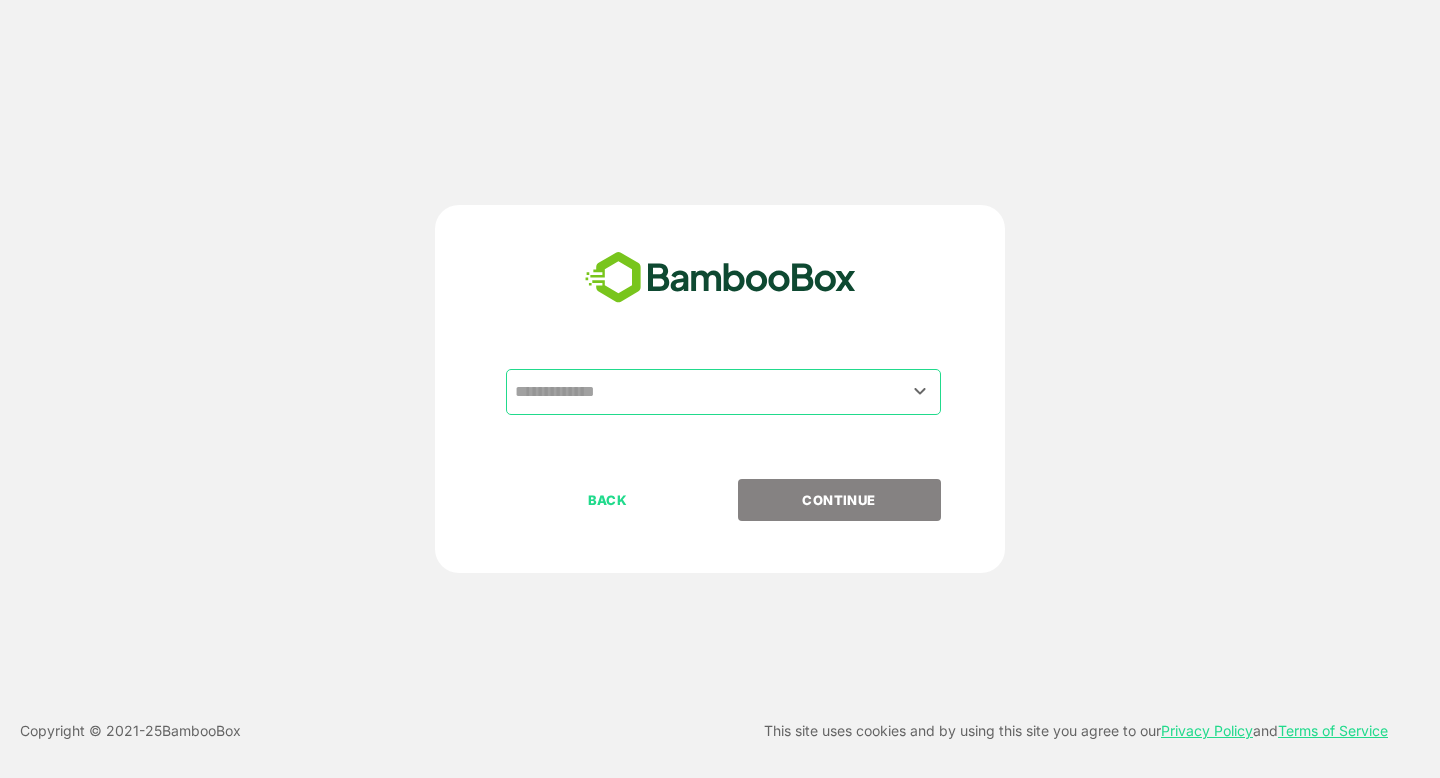 click on "​ BACK CONTINUE" at bounding box center [720, 389] 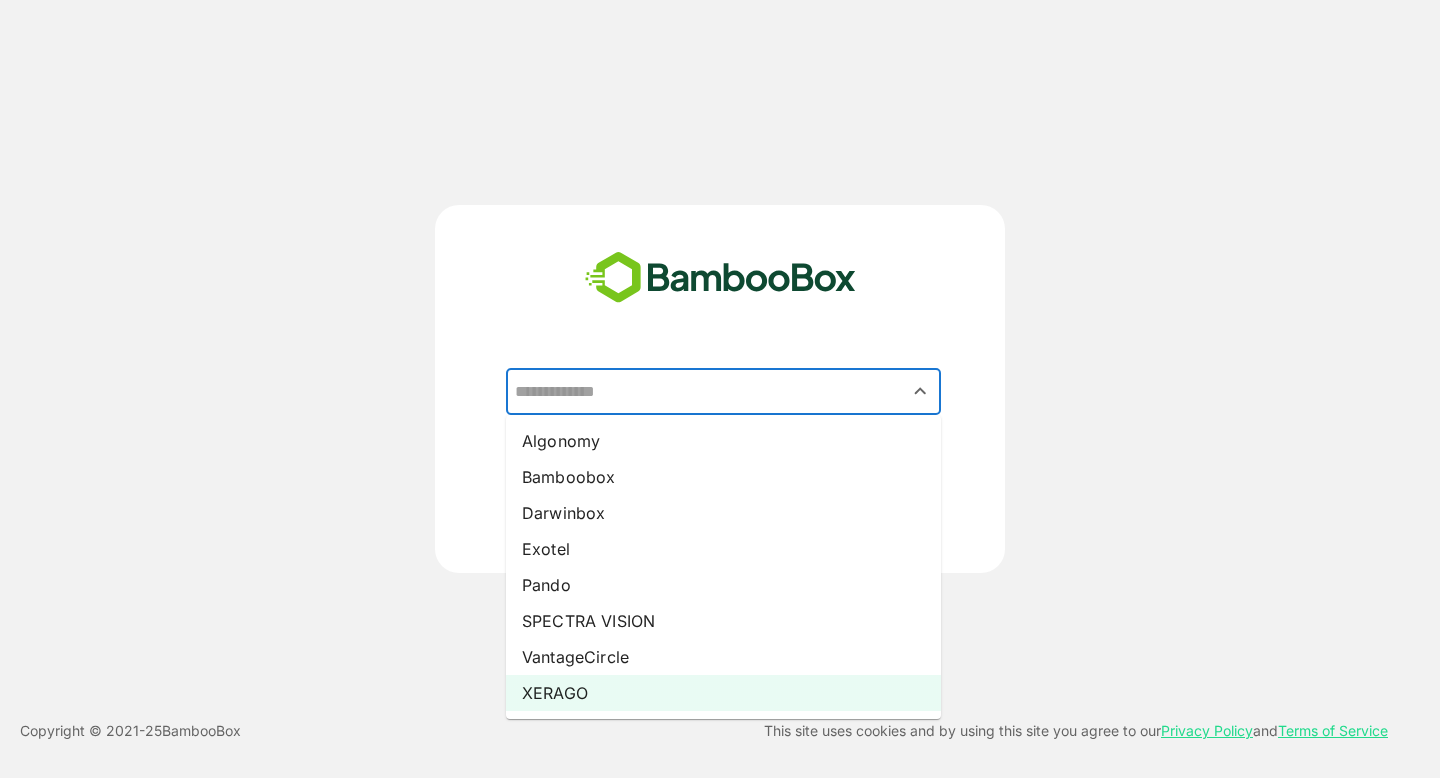 click on "XERAGO" at bounding box center (723, 693) 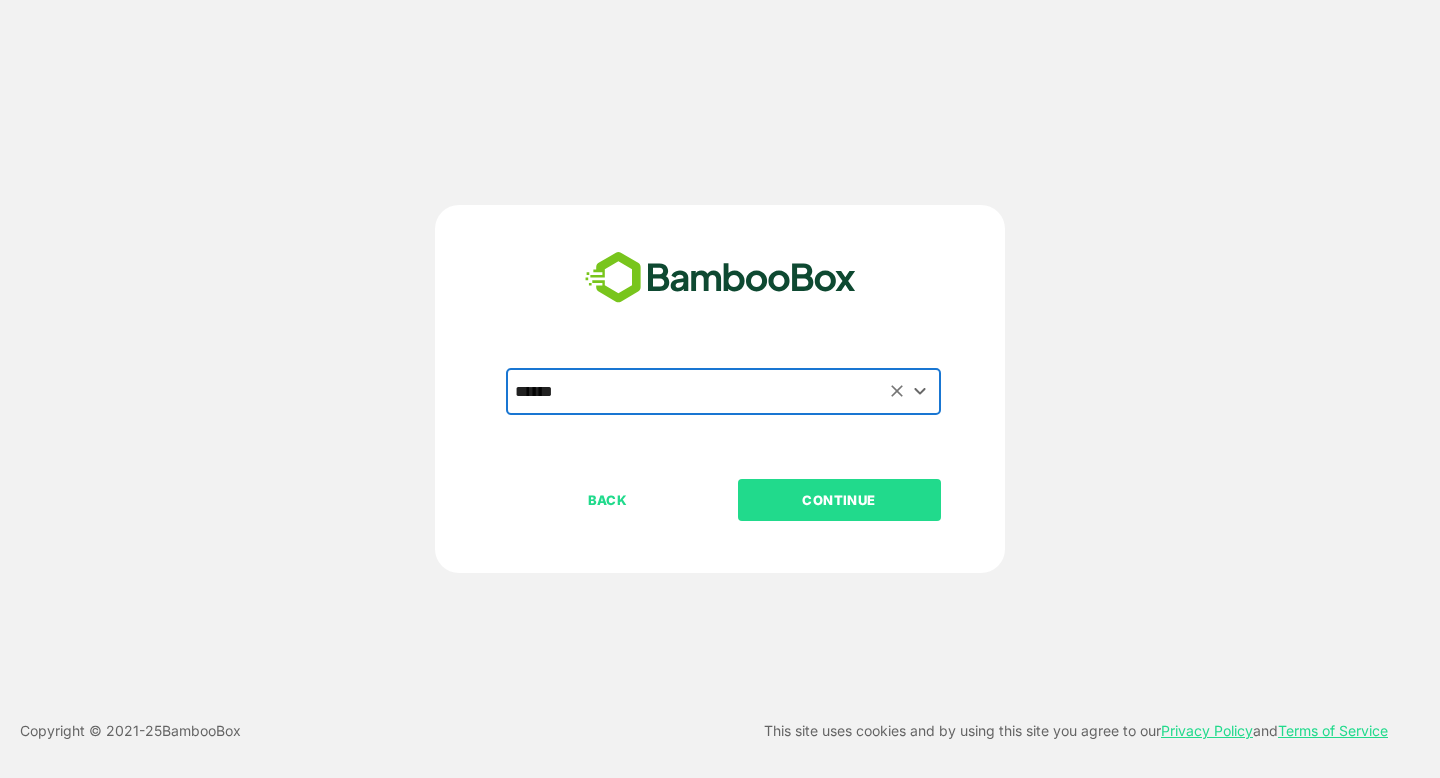 click on "CONTINUE" at bounding box center (839, 500) 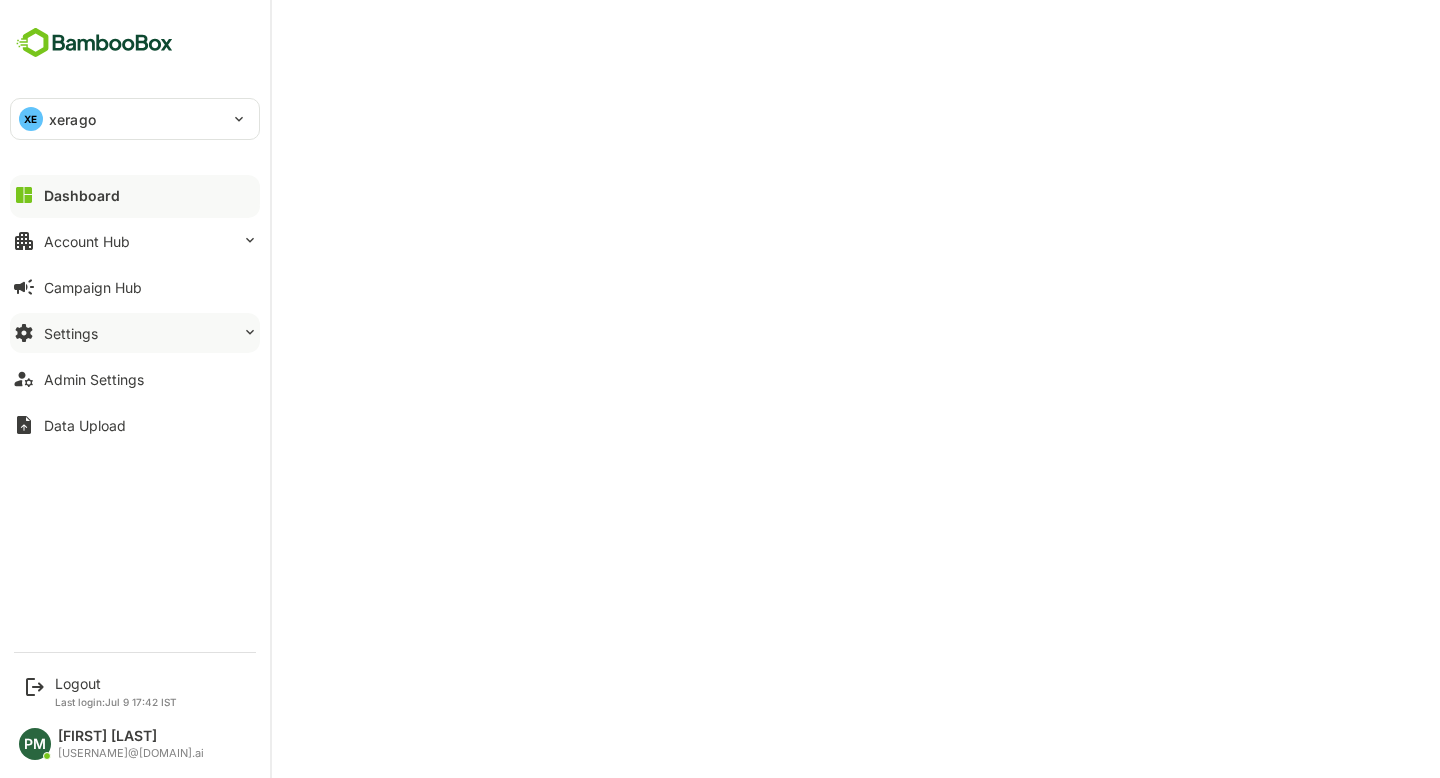 click on "Settings" at bounding box center [135, 195] 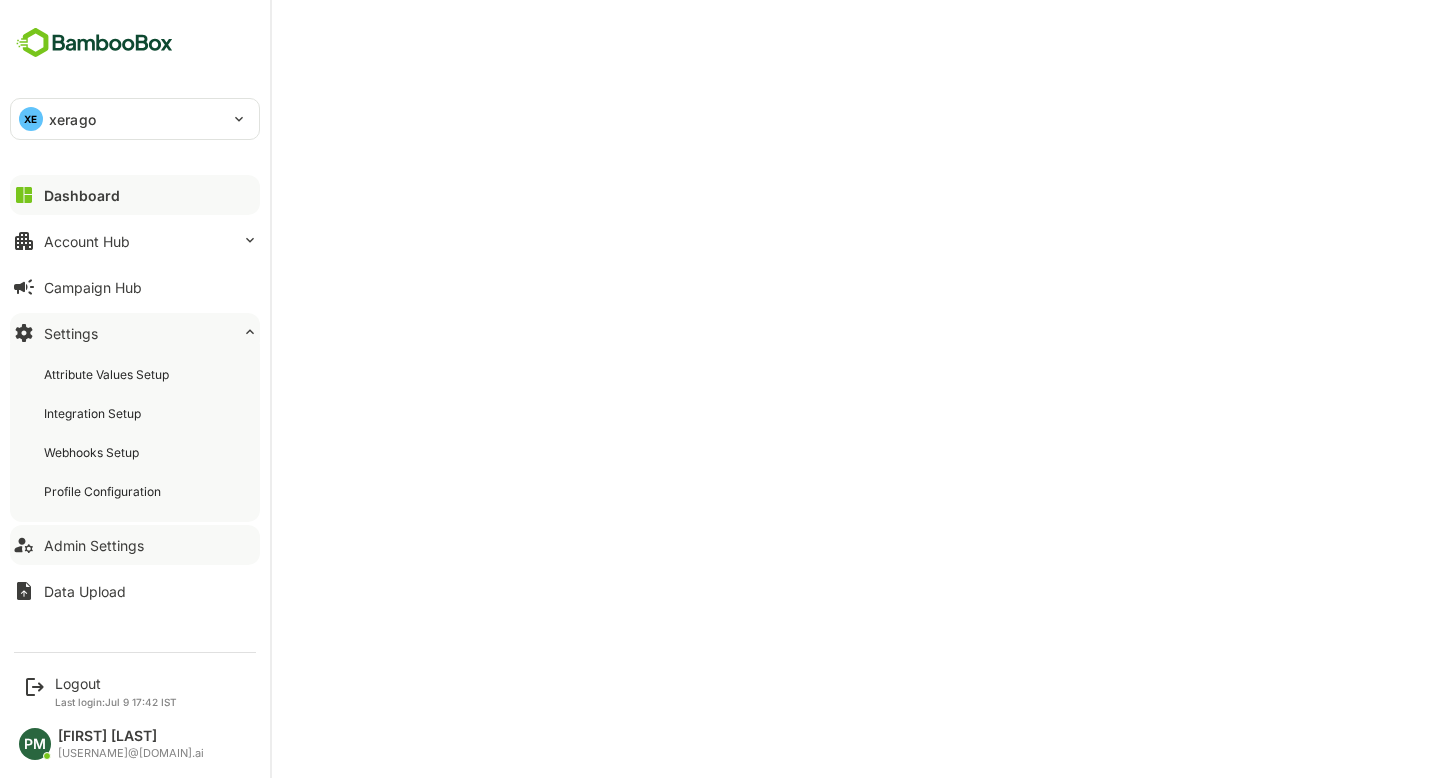 click on "Admin Settings" at bounding box center [82, 195] 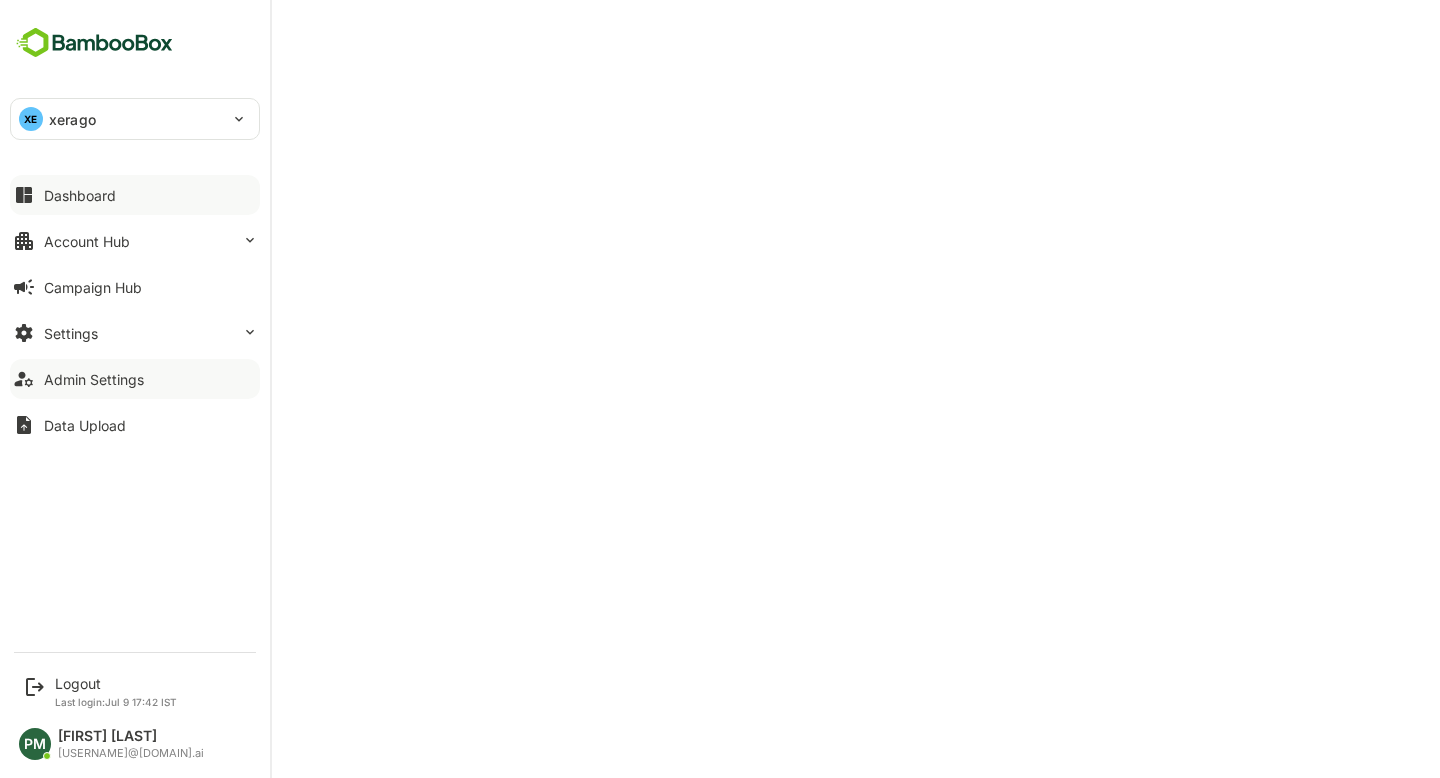 click on "Dashboard" at bounding box center [135, 195] 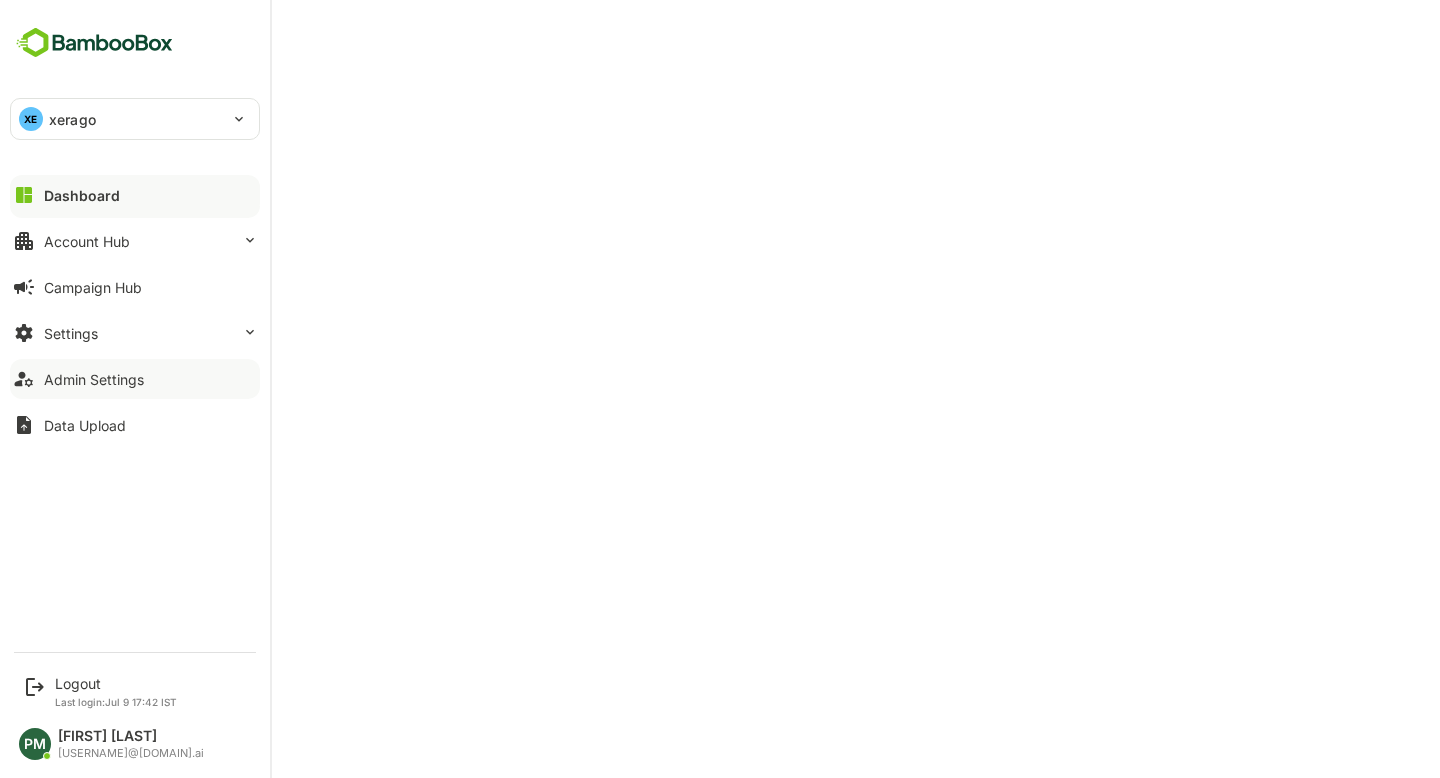 click on "Admin Settings" at bounding box center [135, 195] 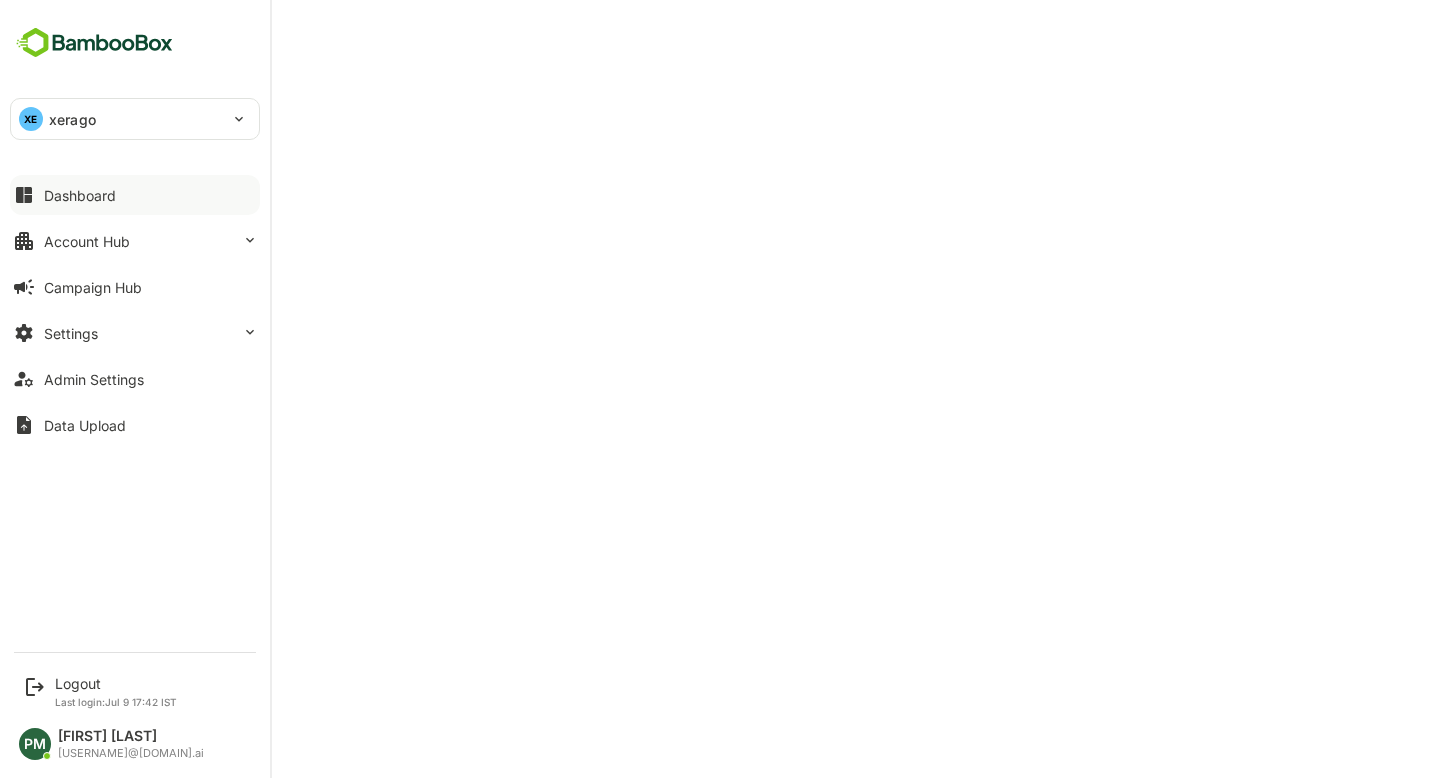 click on "Dashboard" at bounding box center [80, 195] 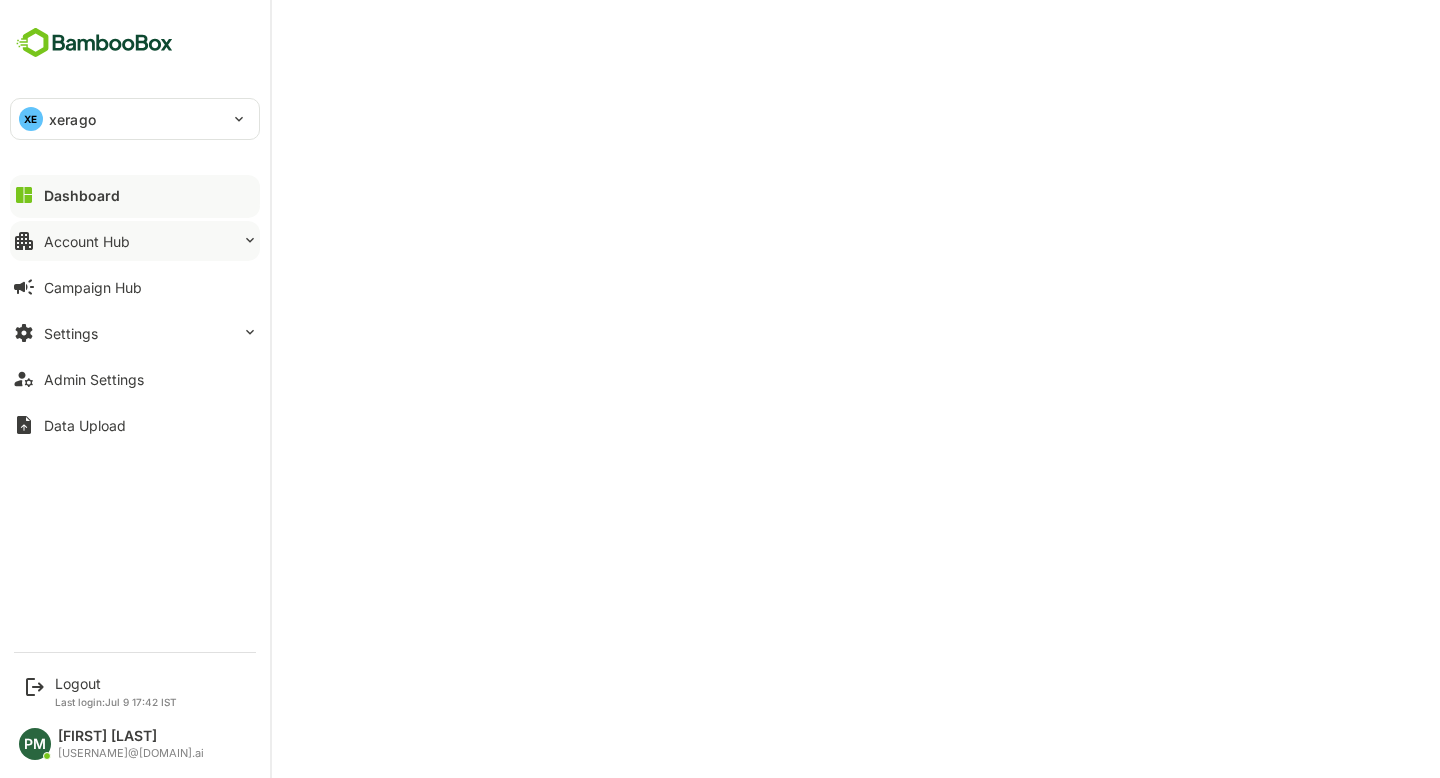 click on "Account Hub" at bounding box center (135, 195) 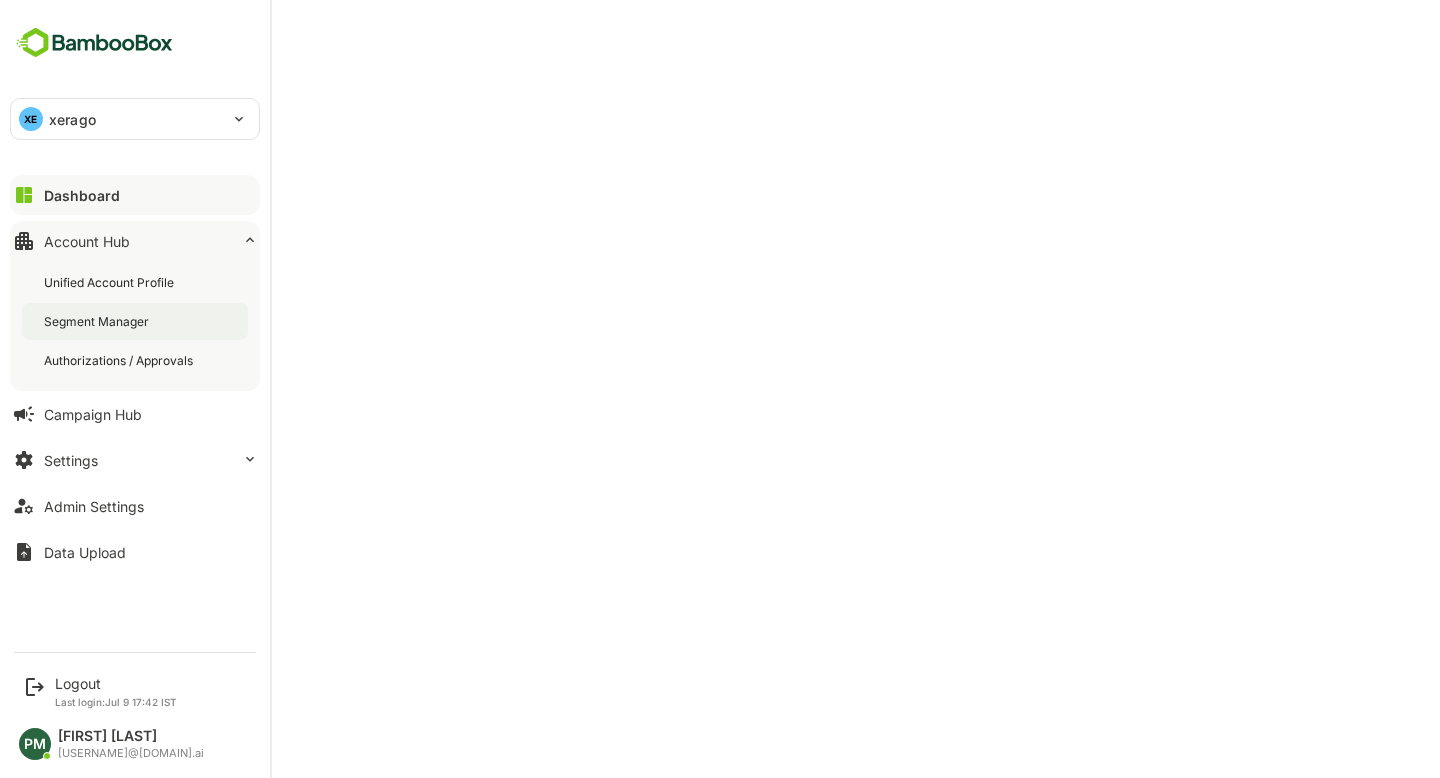 click on "Segment Manager" at bounding box center (111, 282) 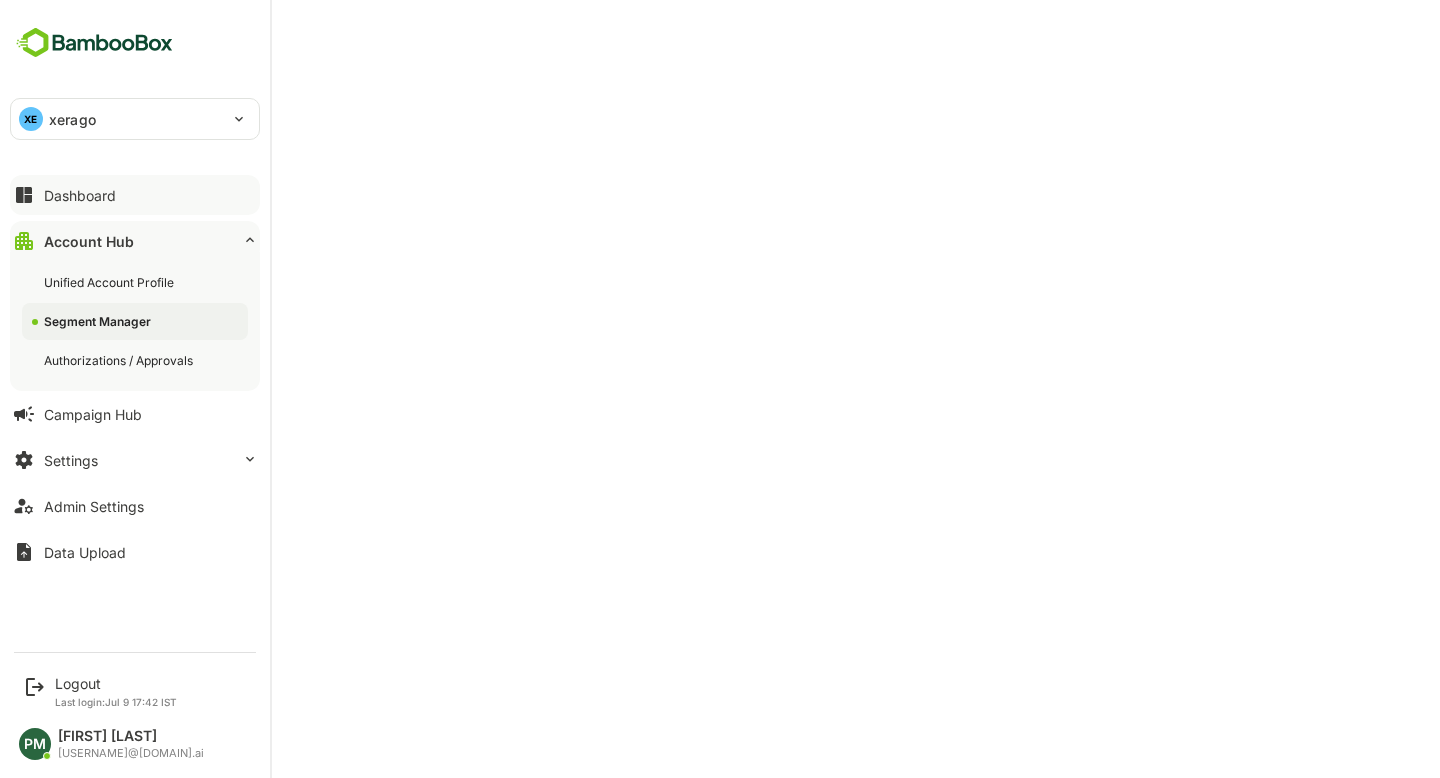 click on "Dashboard" at bounding box center (80, 195) 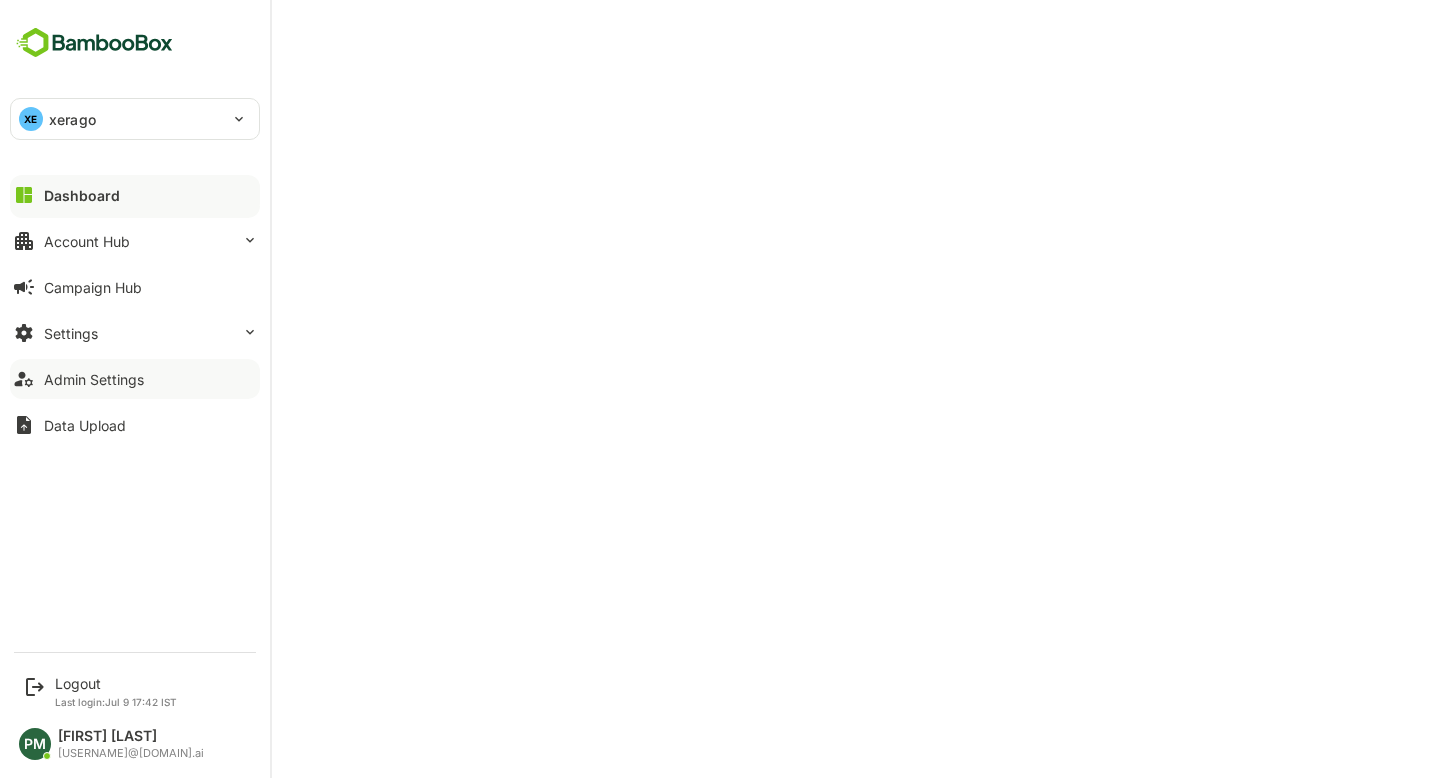 click on "Admin Settings" at bounding box center (82, 195) 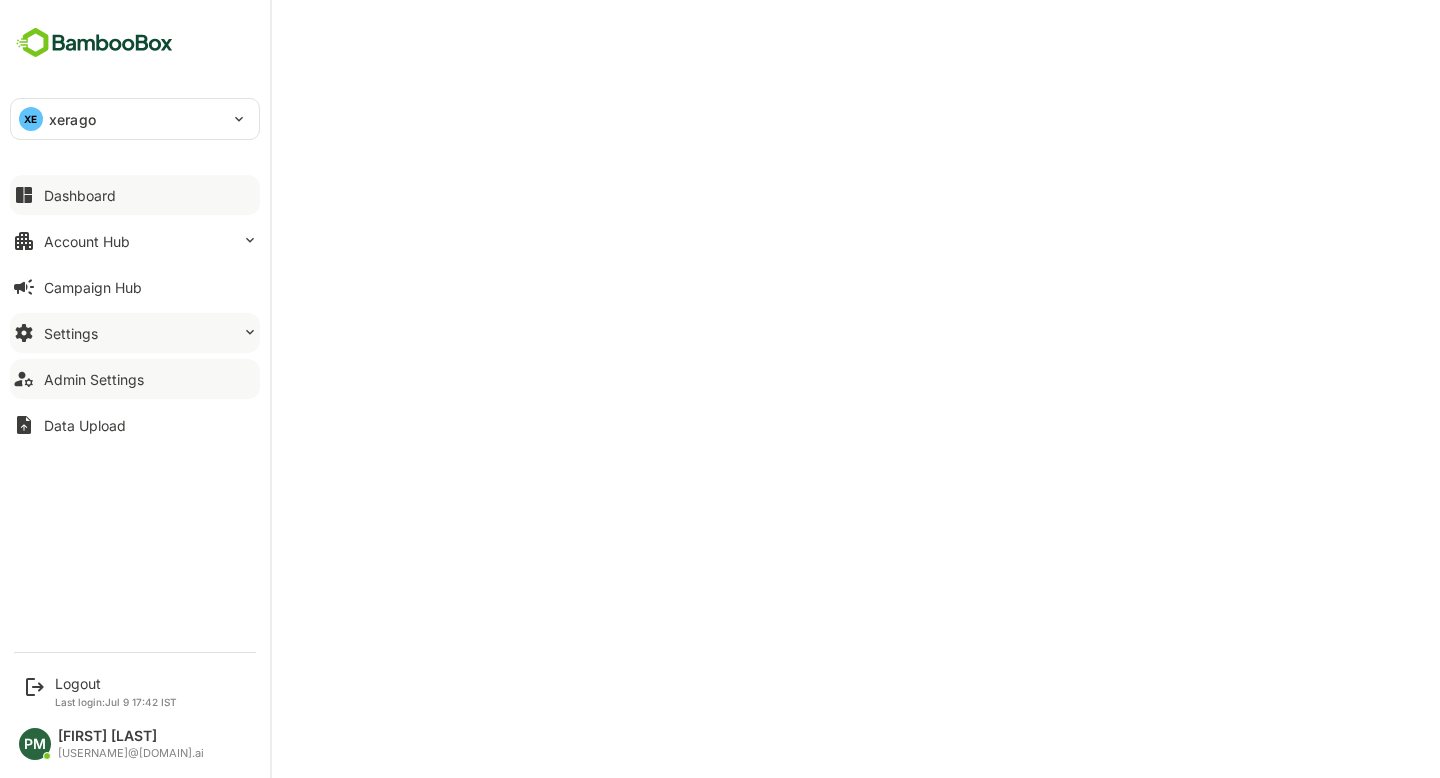click on "Settings" at bounding box center [135, 195] 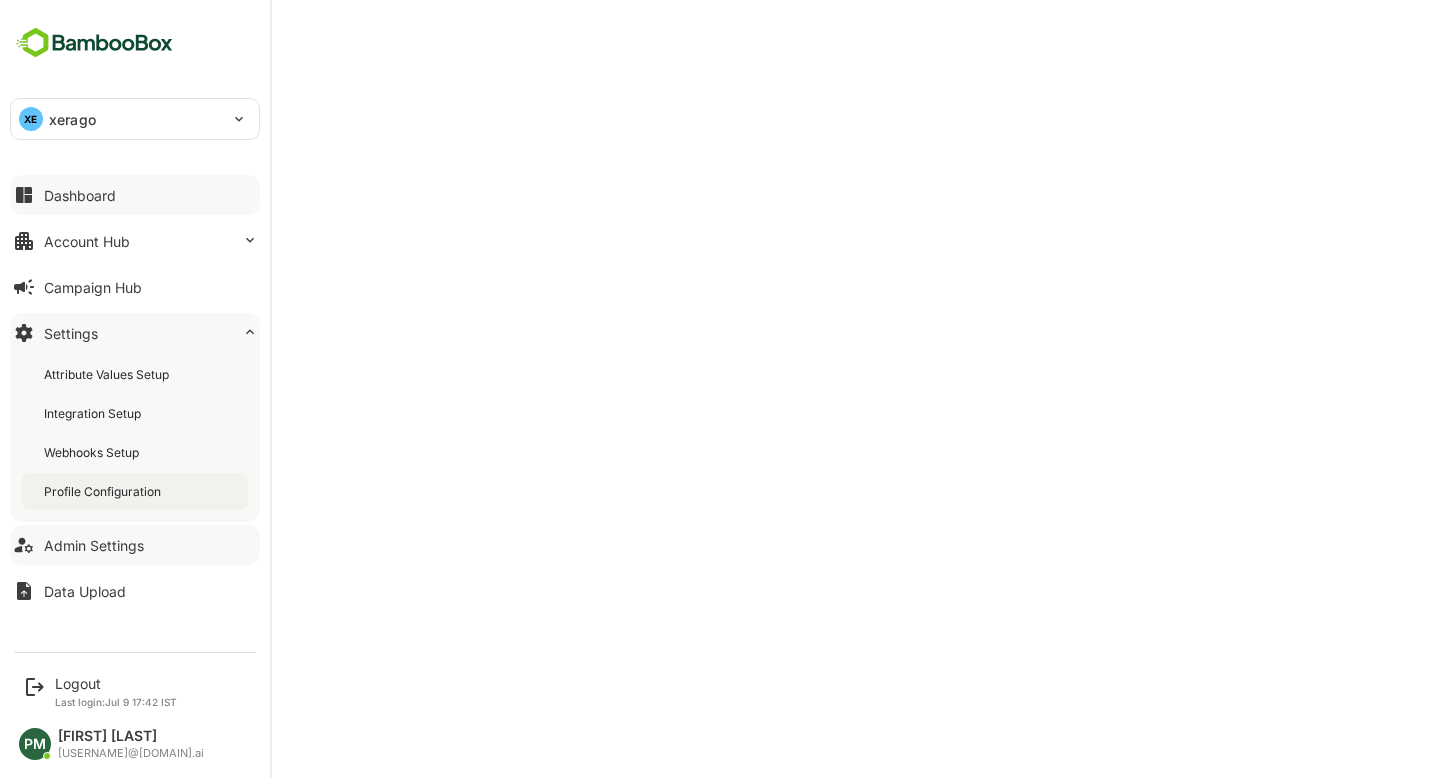 click on "Profile Configuration" at bounding box center (108, 374) 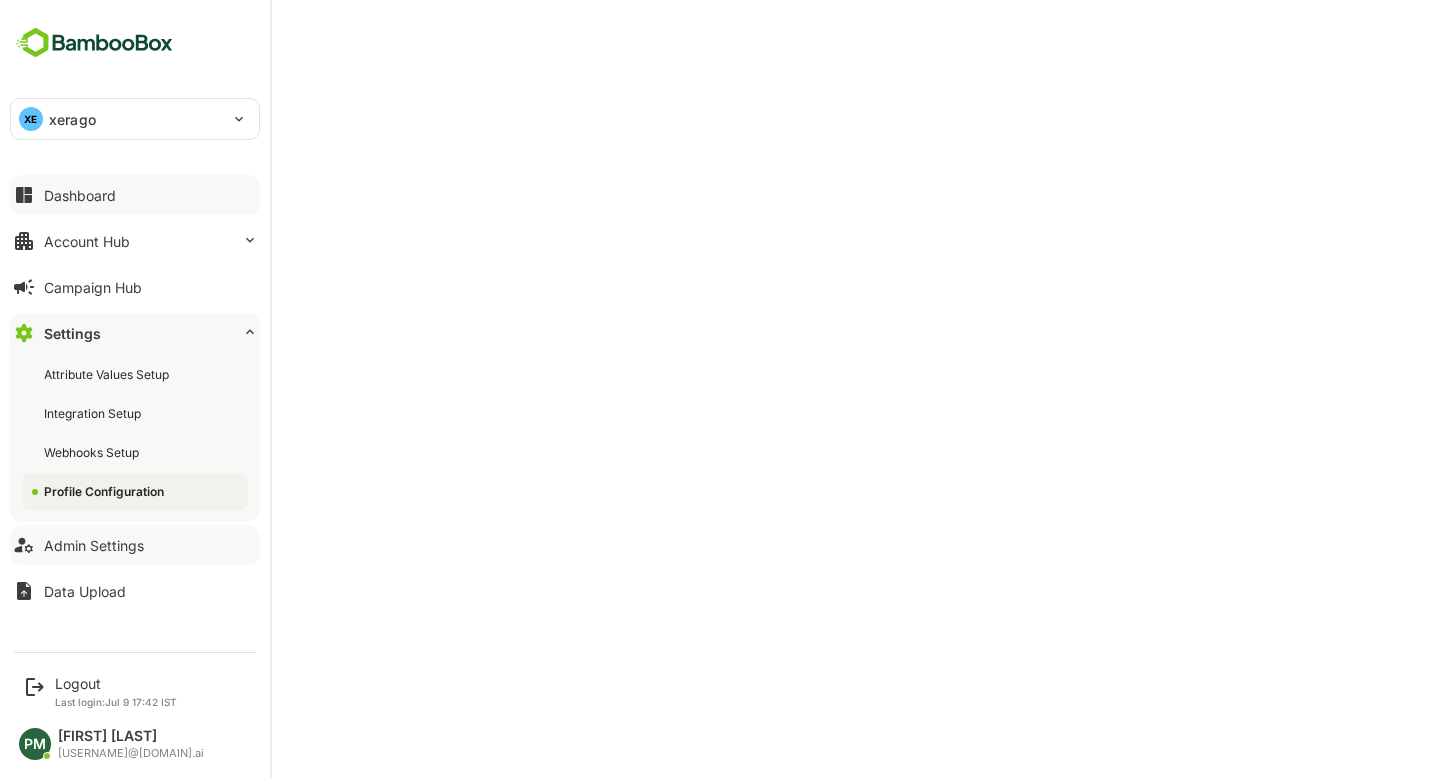 click on "Dashboard" at bounding box center [80, 195] 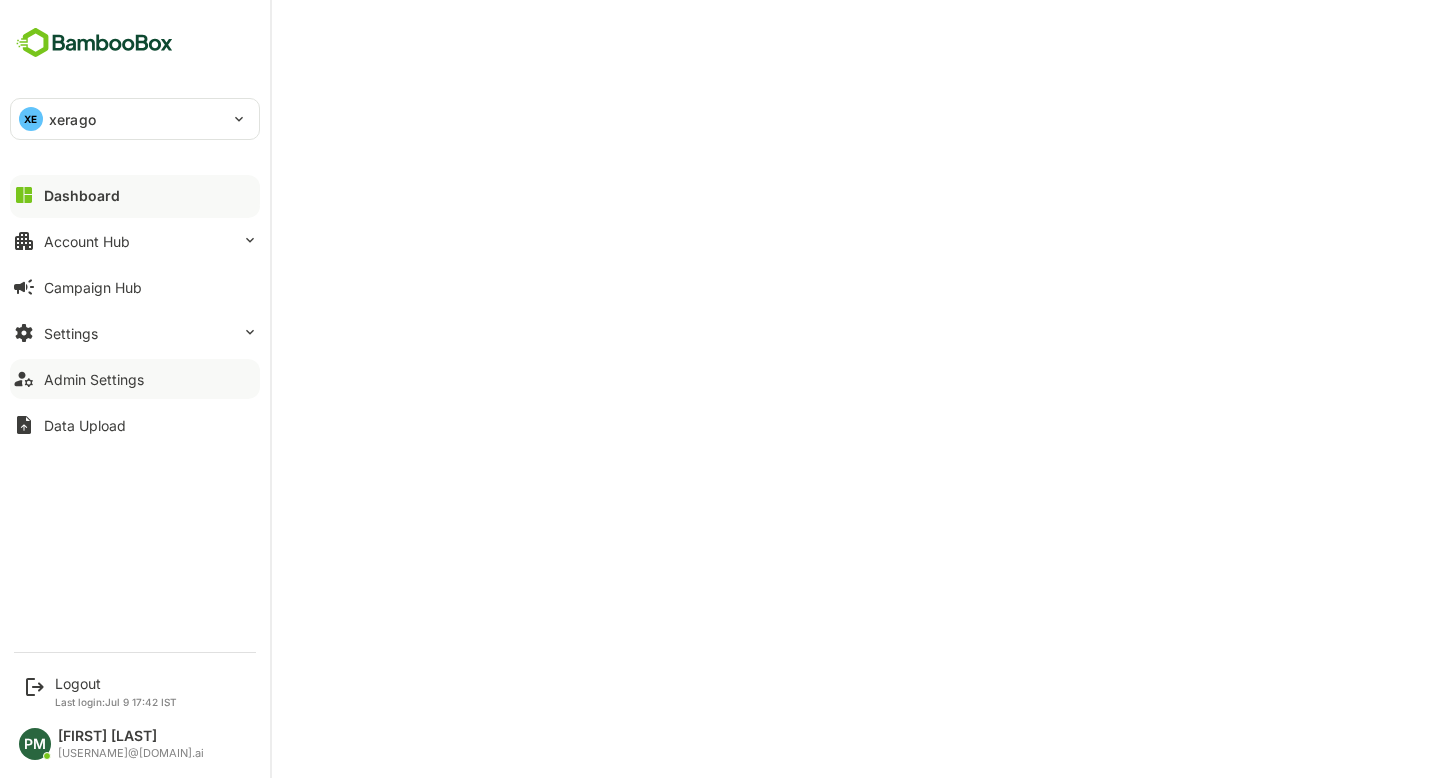 click on "Dashboard" at bounding box center [82, 195] 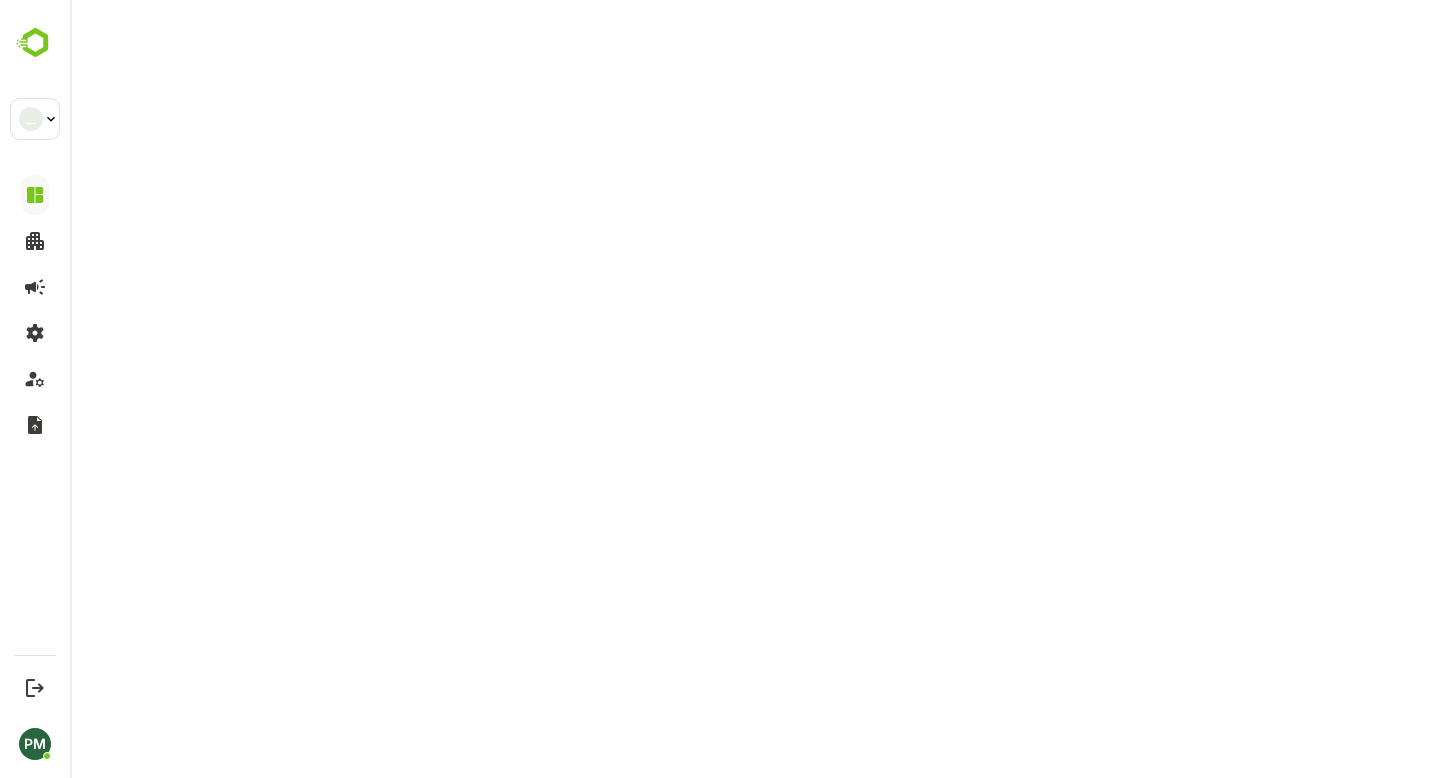 scroll, scrollTop: 0, scrollLeft: 0, axis: both 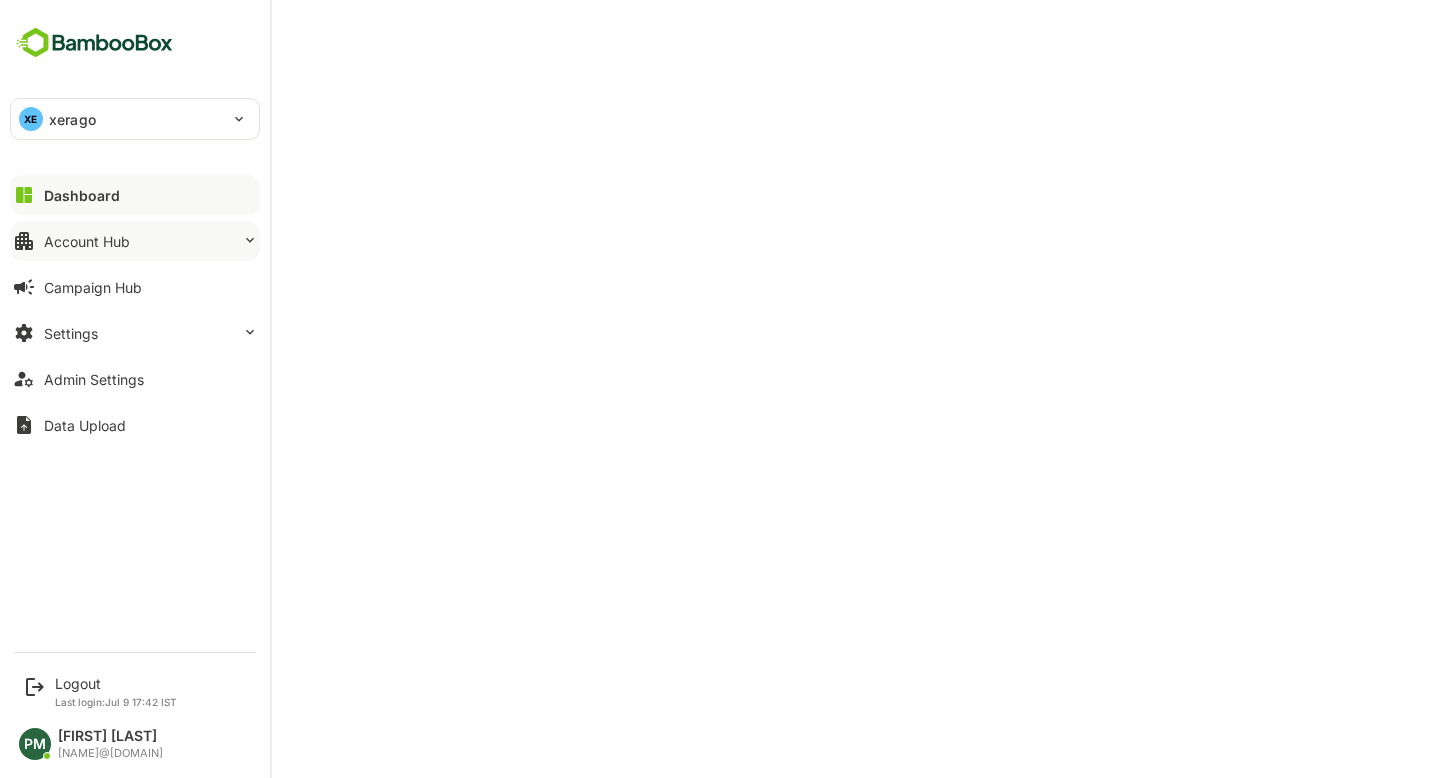click on "Account Hub" at bounding box center (135, 195) 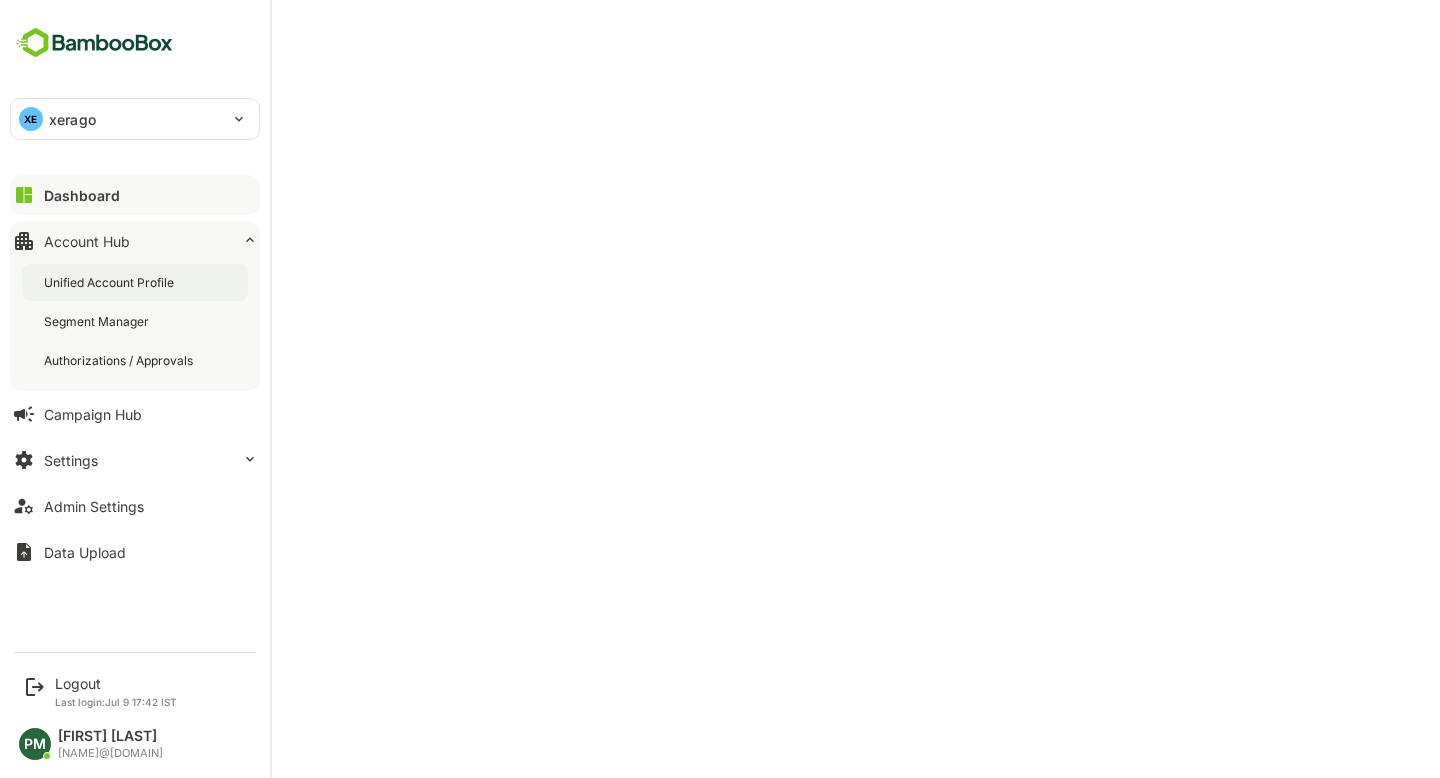 click on "Unified Account Profile" at bounding box center (111, 282) 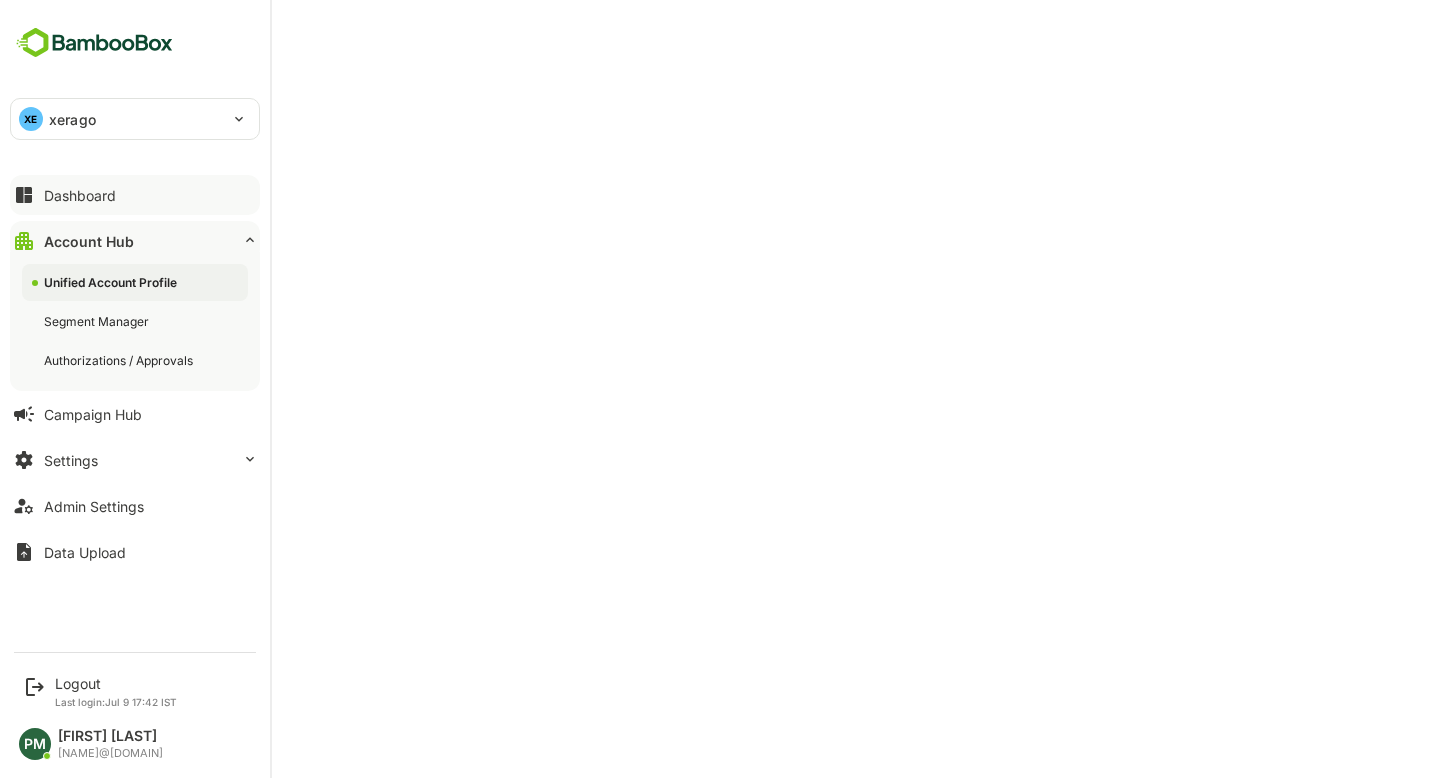click on "Dashboard" at bounding box center (135, 195) 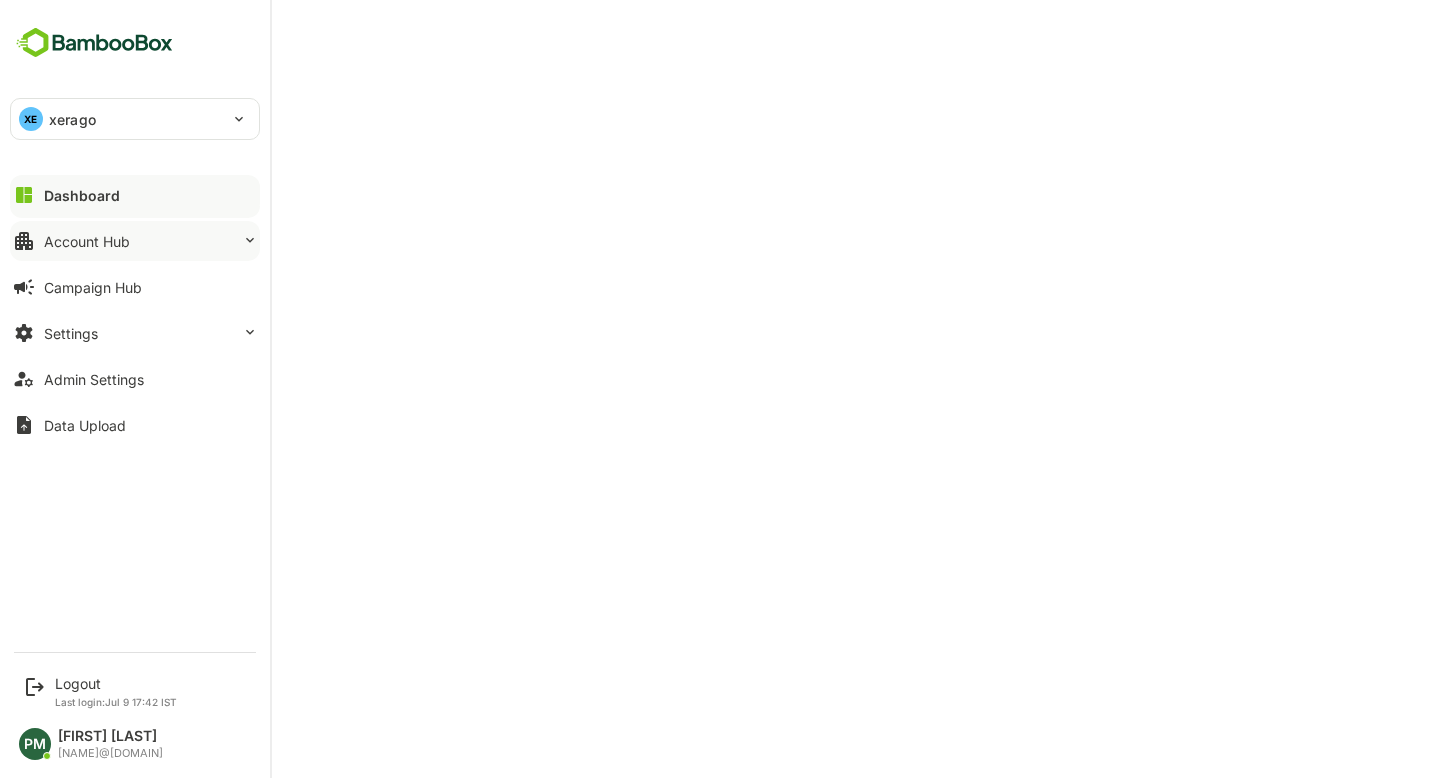 click on "Account Hub" at bounding box center [135, 195] 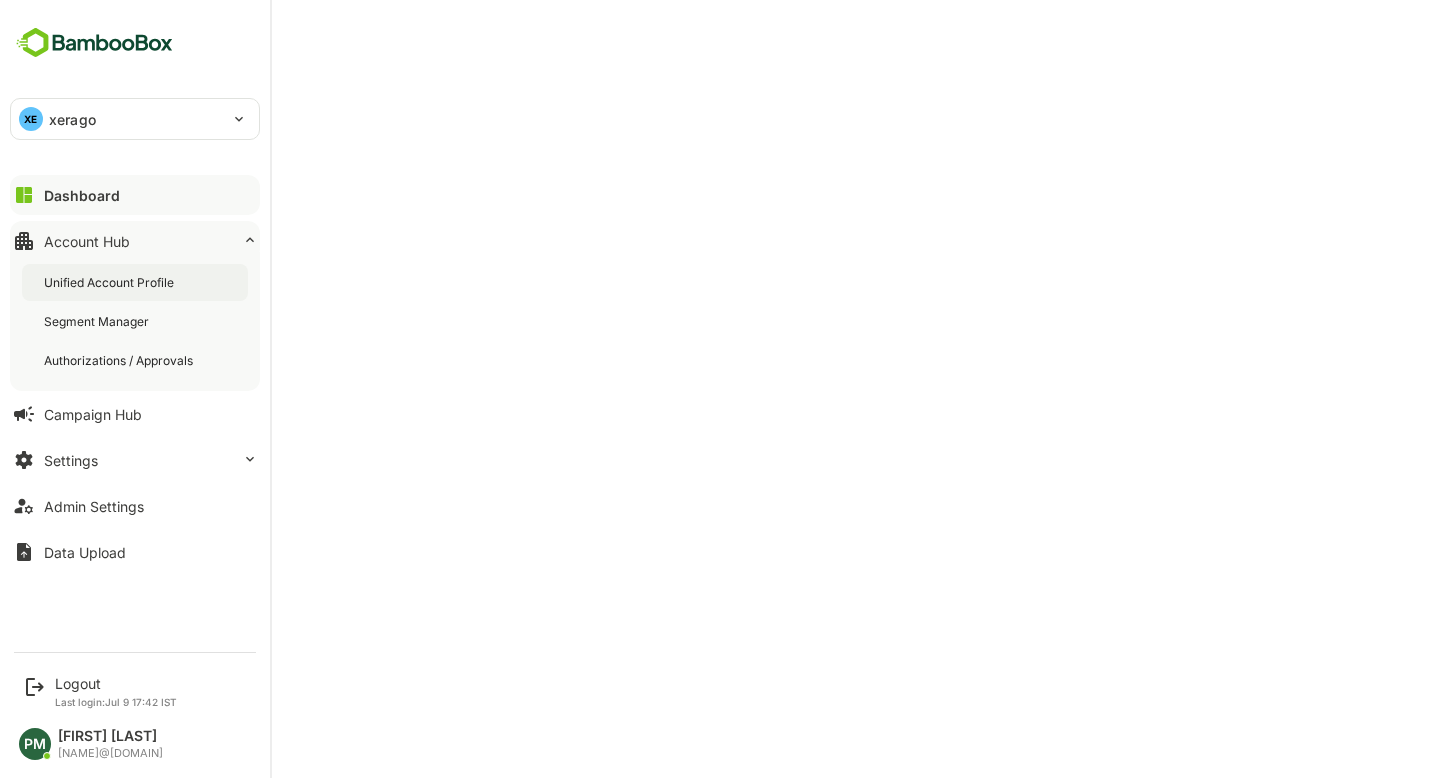 click on "Unified Account Profile" at bounding box center (111, 282) 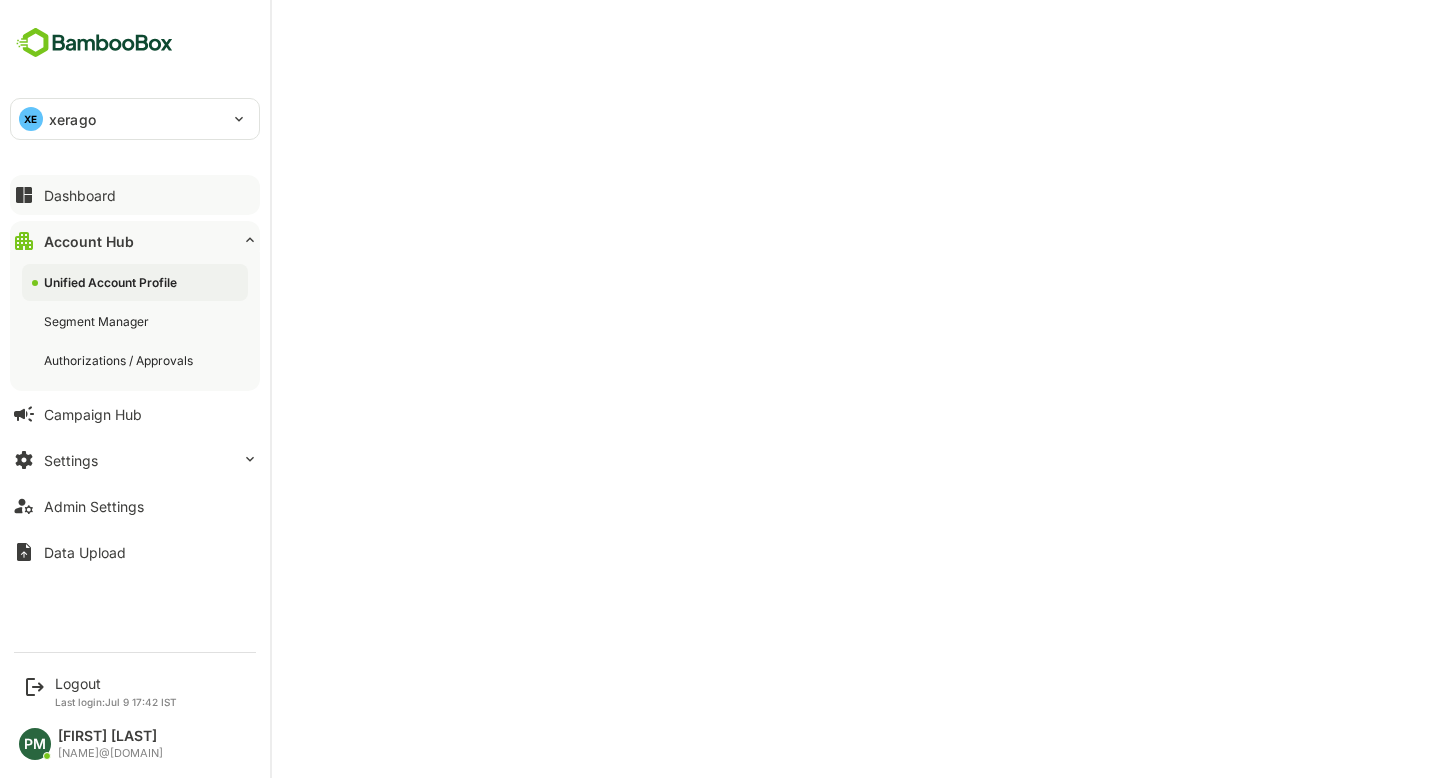 click on "Dashboard" at bounding box center [80, 195] 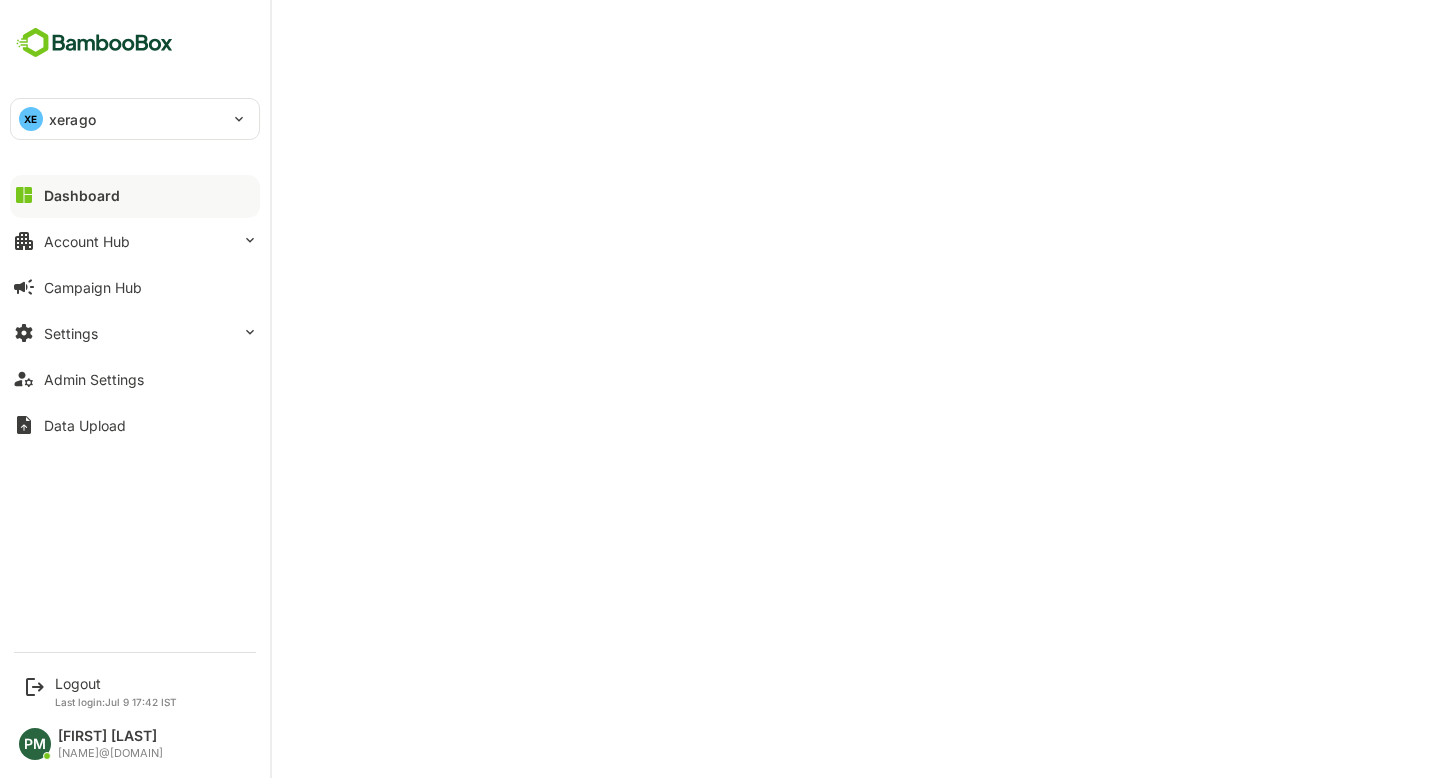 click on "Dashboard" at bounding box center (135, 195) 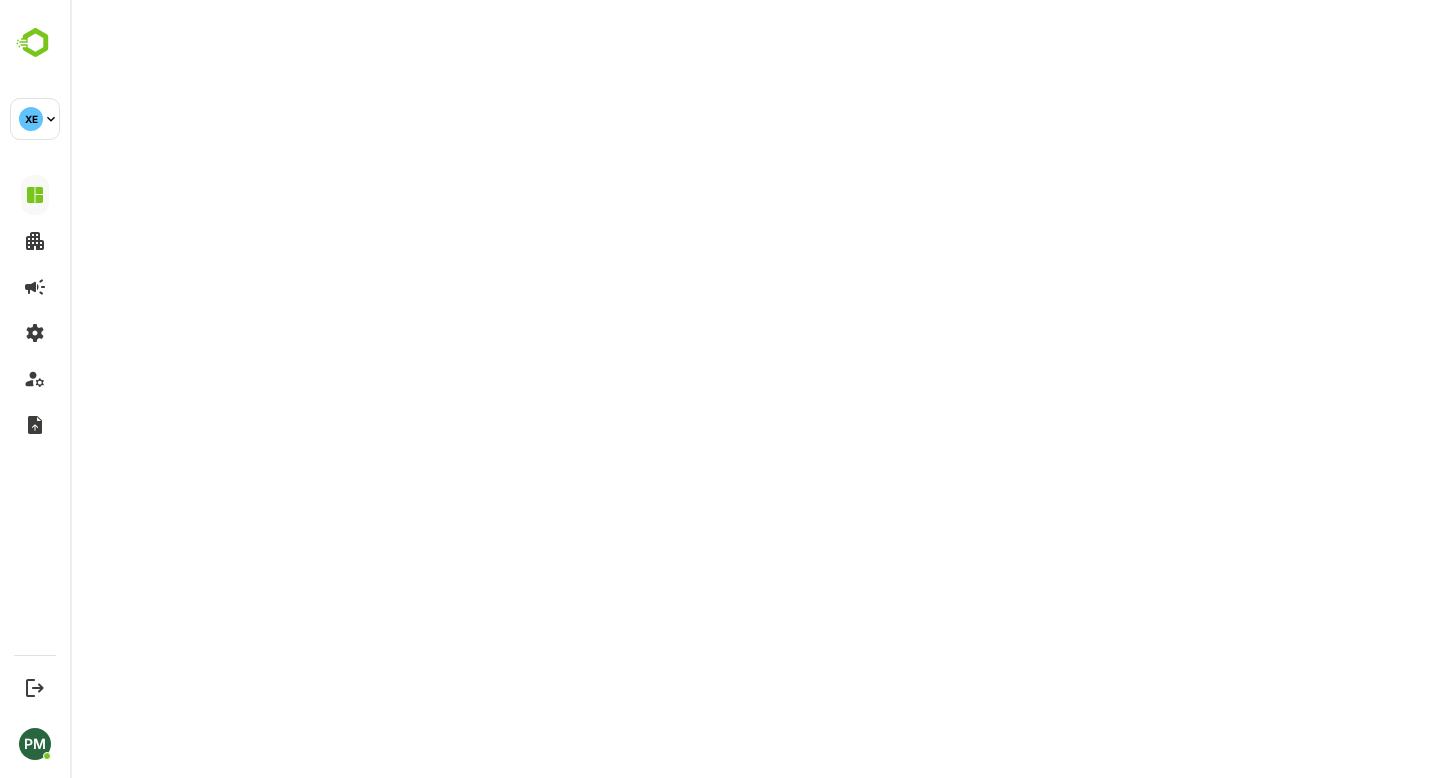 scroll, scrollTop: 0, scrollLeft: 0, axis: both 